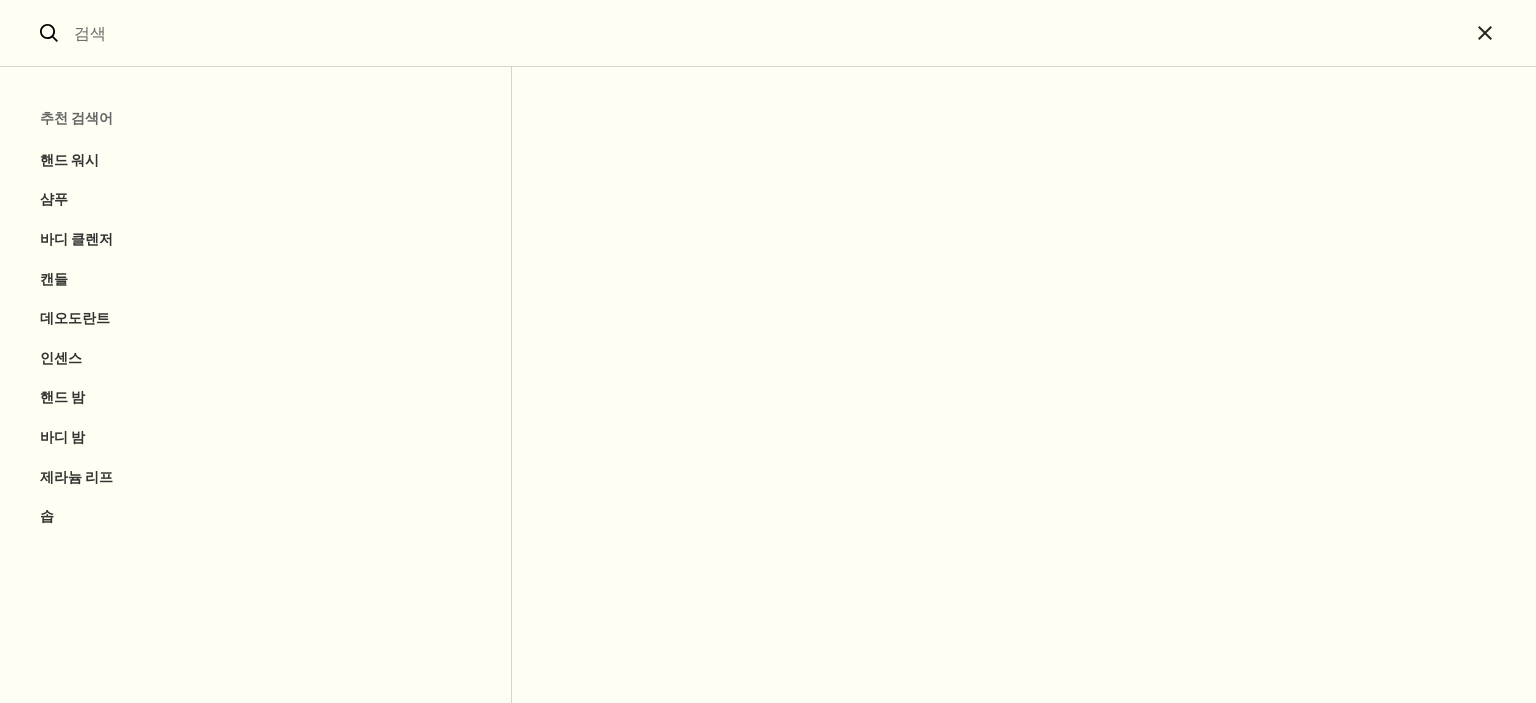 scroll, scrollTop: 0, scrollLeft: 0, axis: both 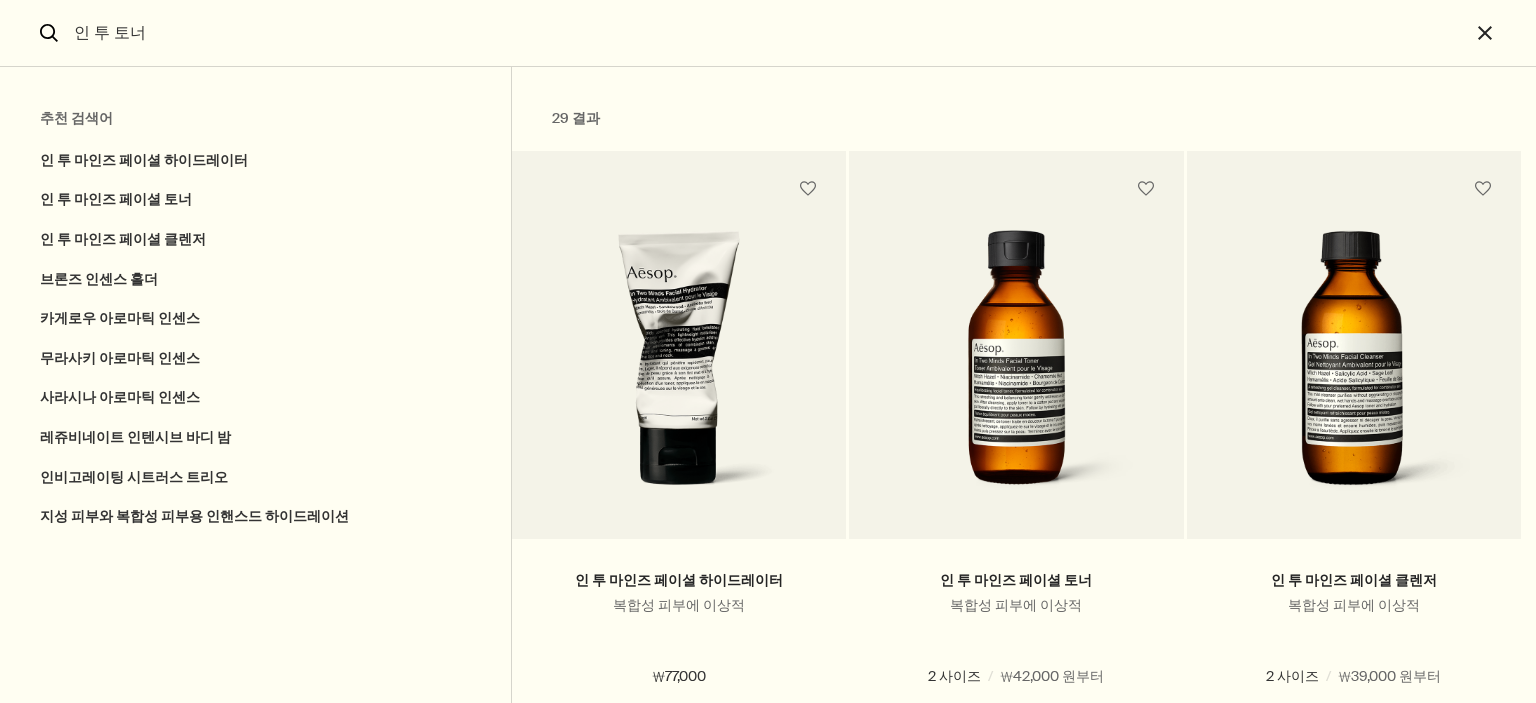 type on "인 투 토너" 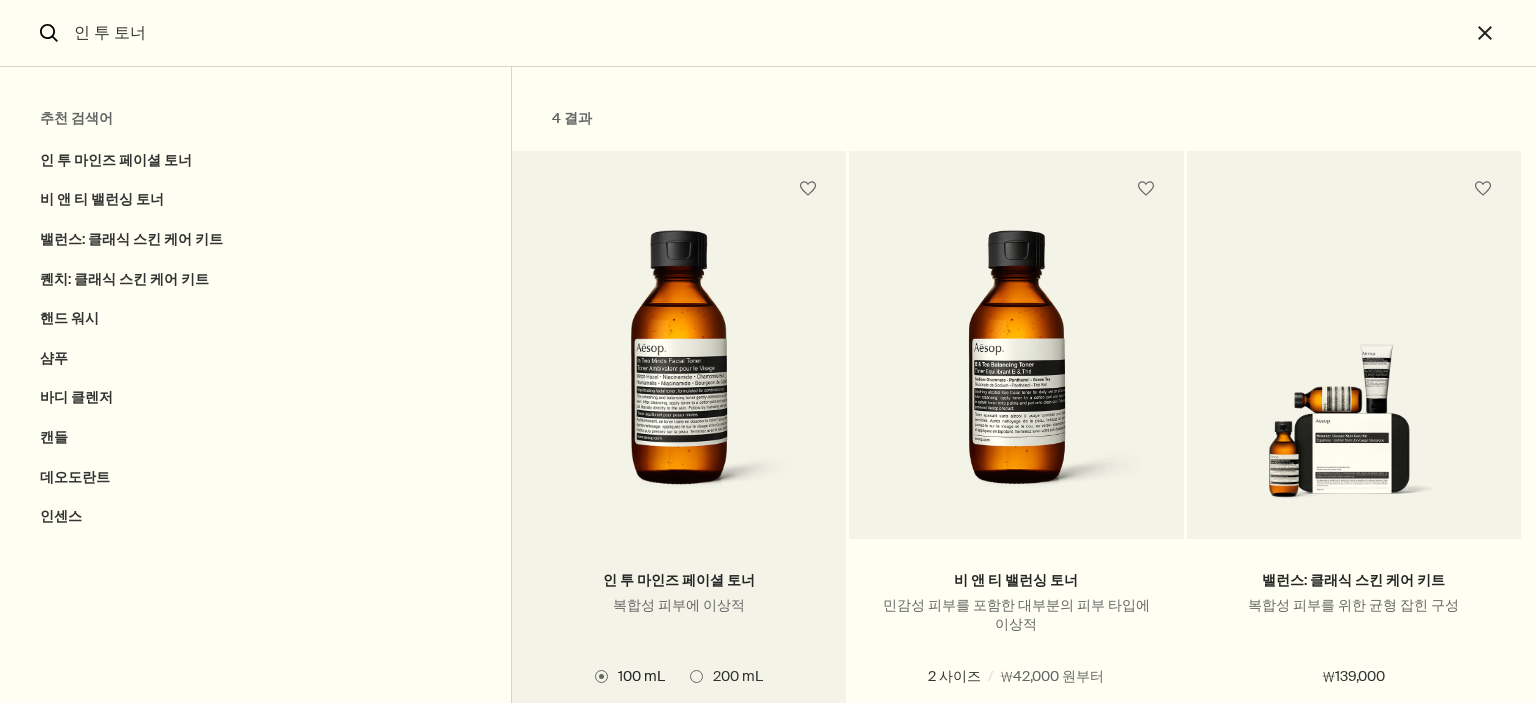 click at bounding box center [679, 369] 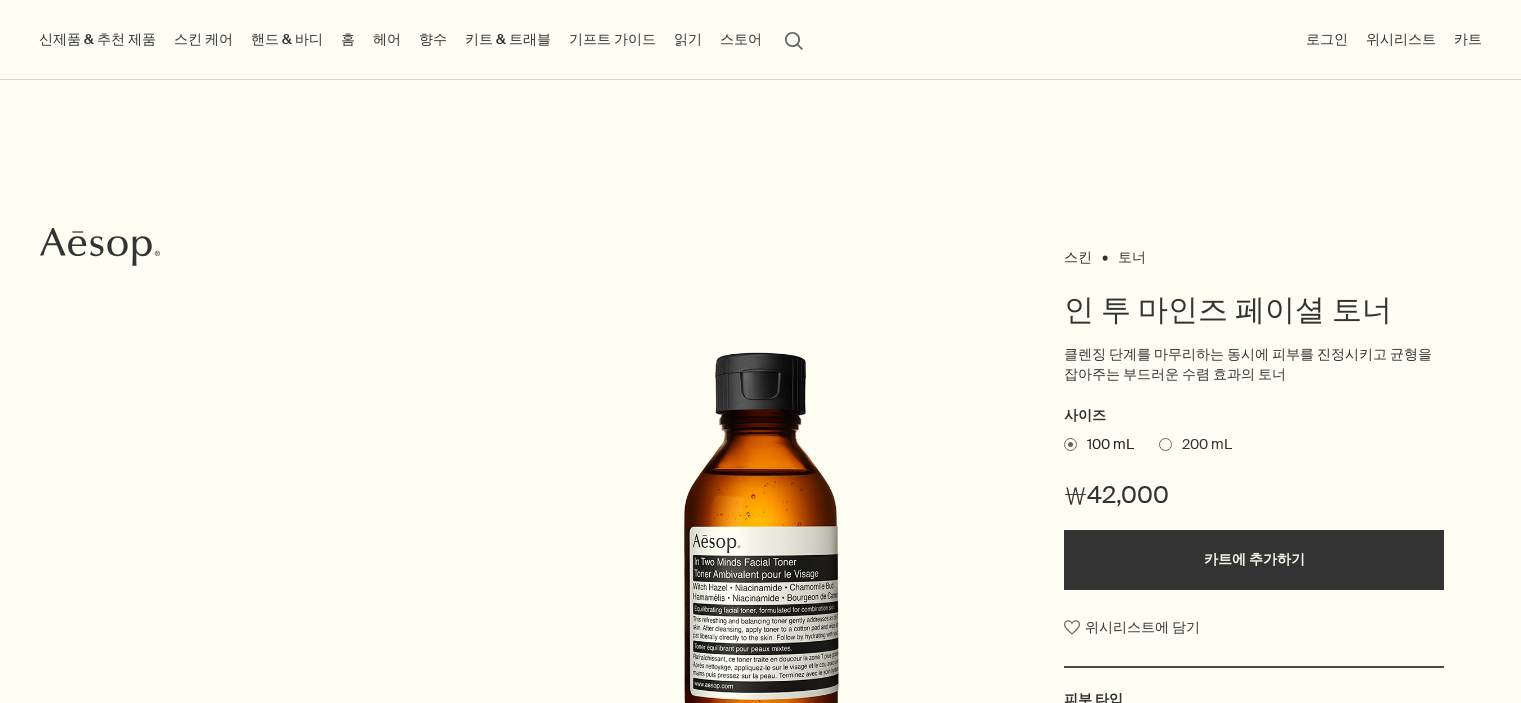 scroll, scrollTop: 1114, scrollLeft: 0, axis: vertical 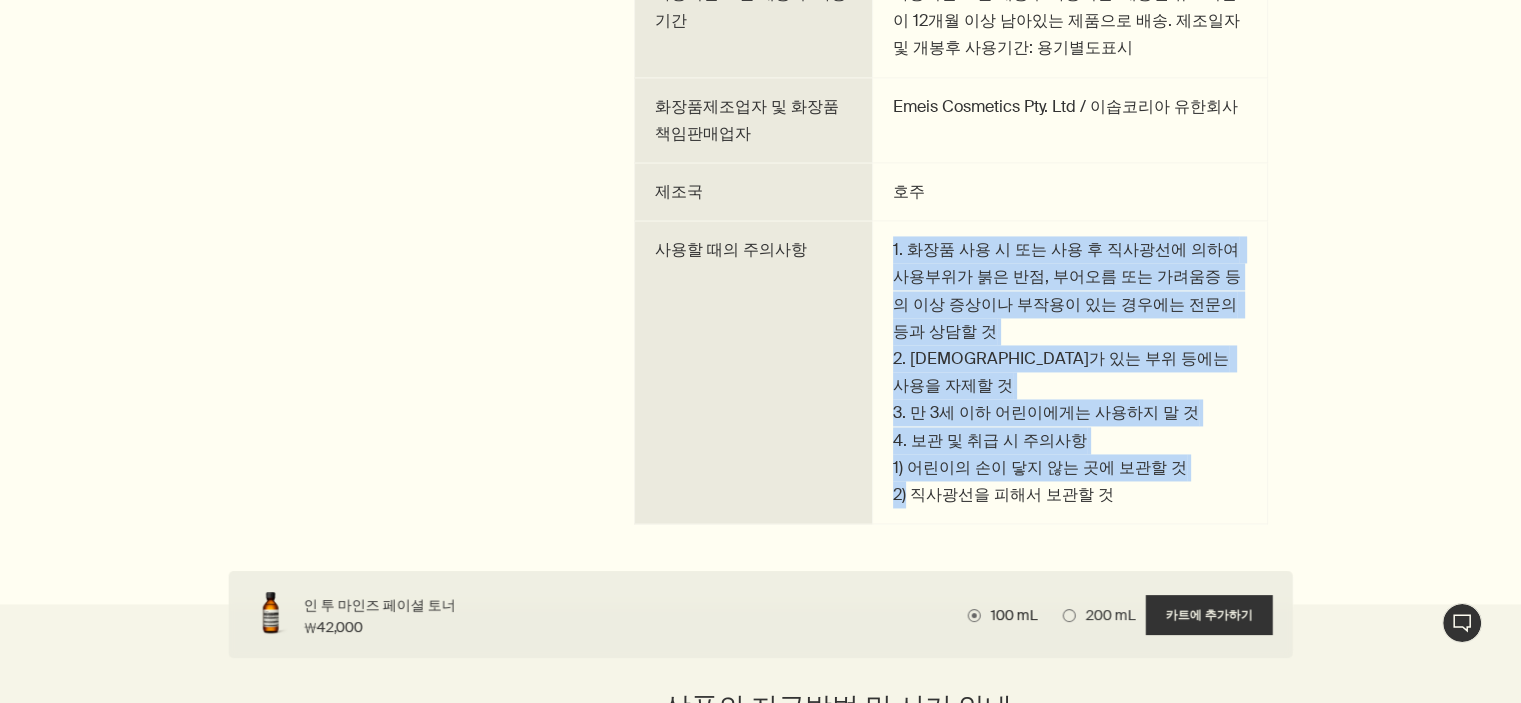 drag, startPoint x: 888, startPoint y: 247, endPoint x: 1110, endPoint y: 475, distance: 318.22635 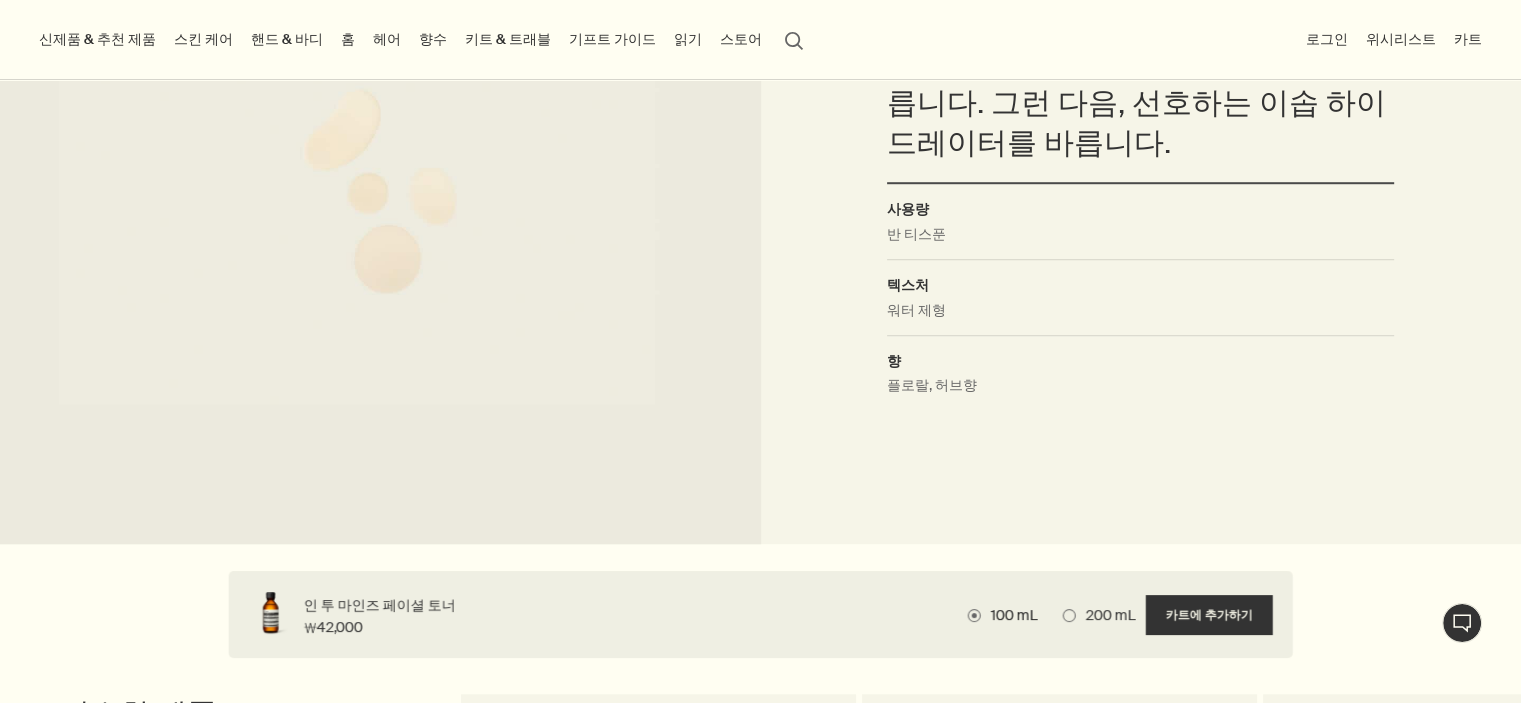 scroll, scrollTop: 1300, scrollLeft: 0, axis: vertical 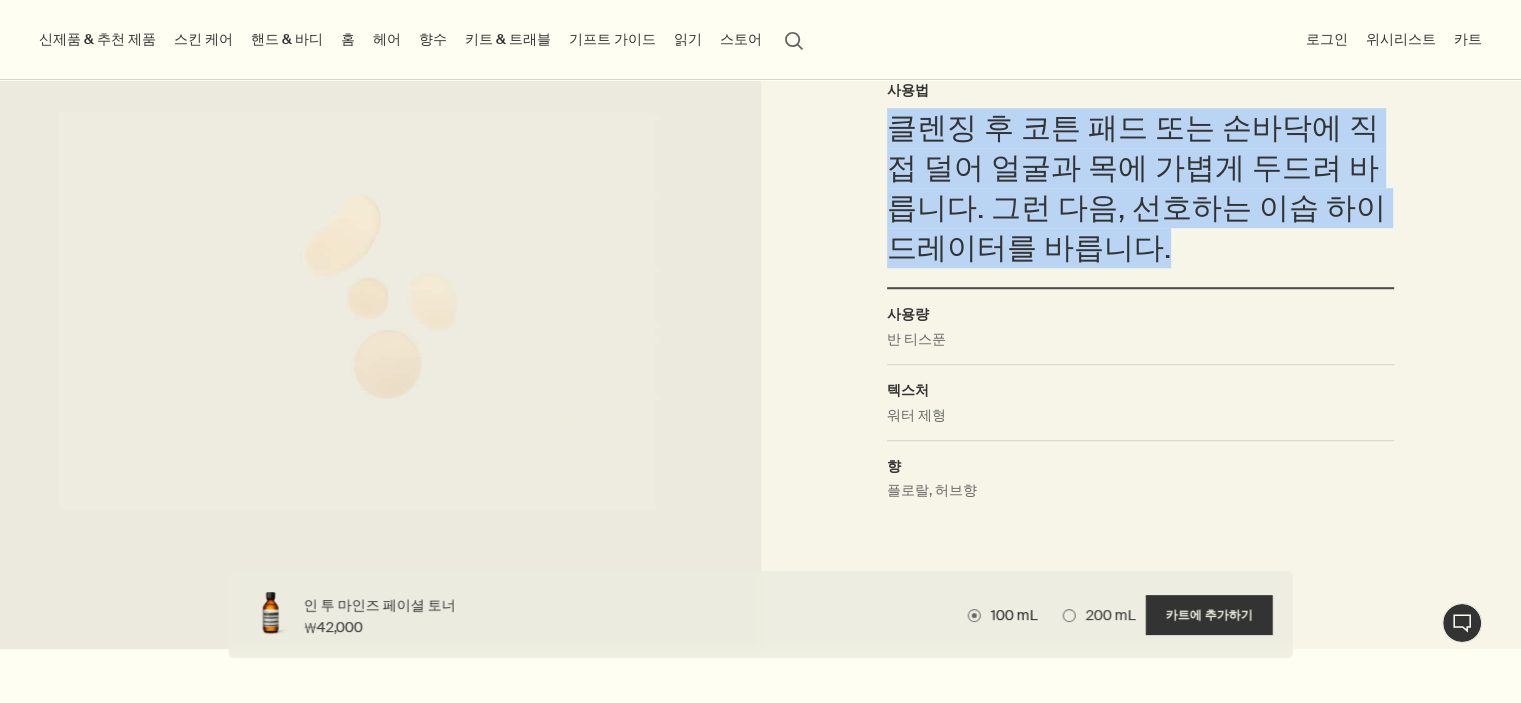 drag, startPoint x: 893, startPoint y: 122, endPoint x: 1140, endPoint y: 261, distance: 283.42548 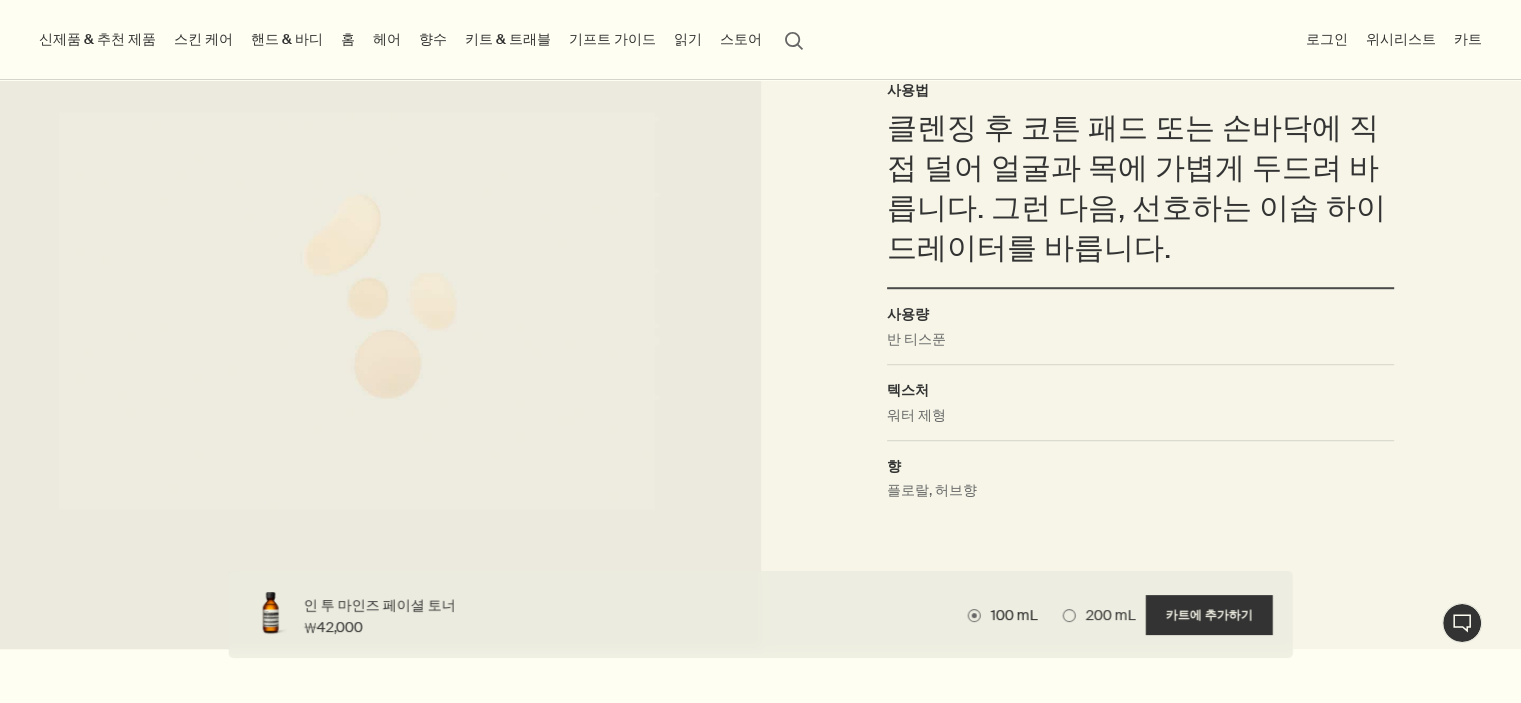 click on "사용법 클렌징 후 코튼 패드 또는 손바닥에 직접 덜어 얼굴과 목에 가볍게 두드려 바릅니다. 그런 다음, 선호하는 이솝 하이드레이터를 바릅니다. 사용량 반 티스푼 텍스처 워터 제형 향 플로랄, 허브향" at bounding box center (1141, 297) 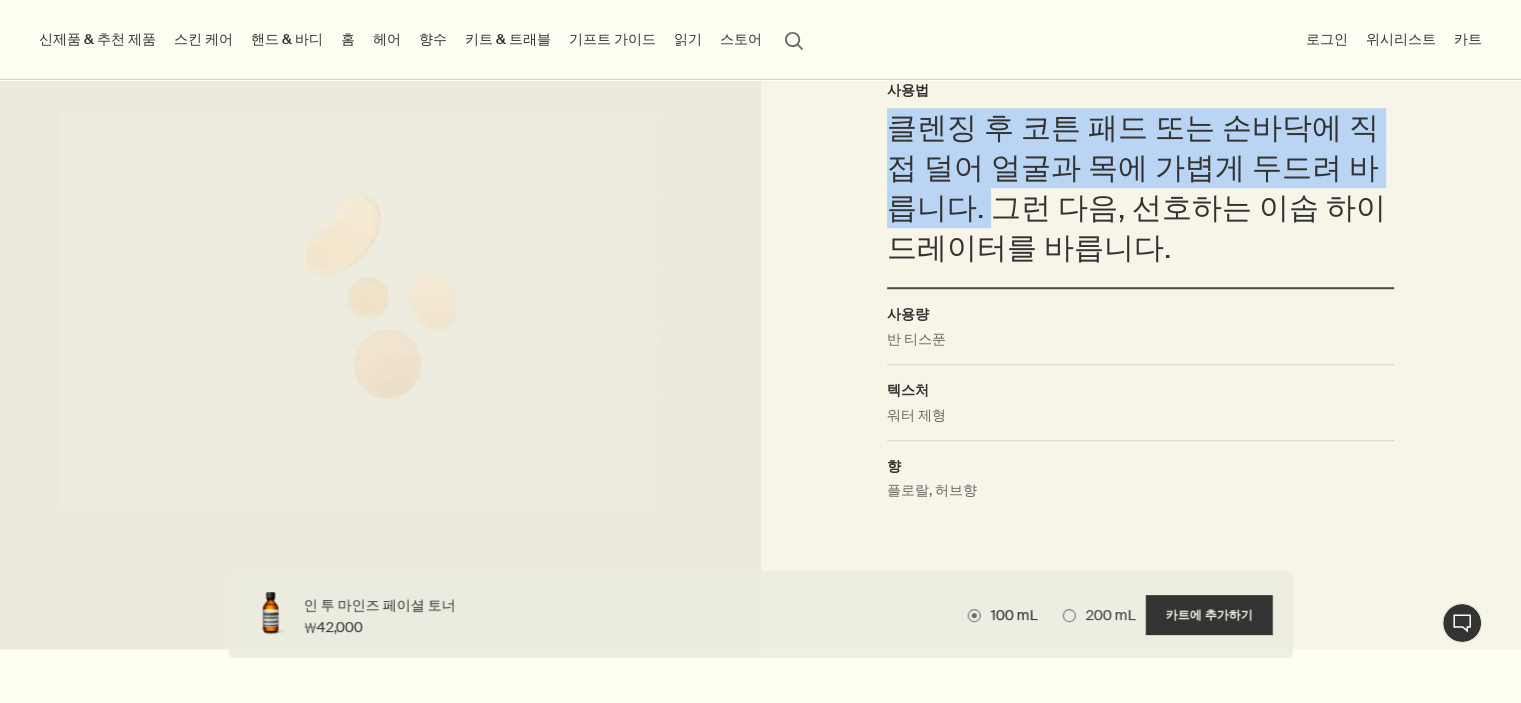 drag, startPoint x: 892, startPoint y: 116, endPoint x: 926, endPoint y: 223, distance: 112.27199 